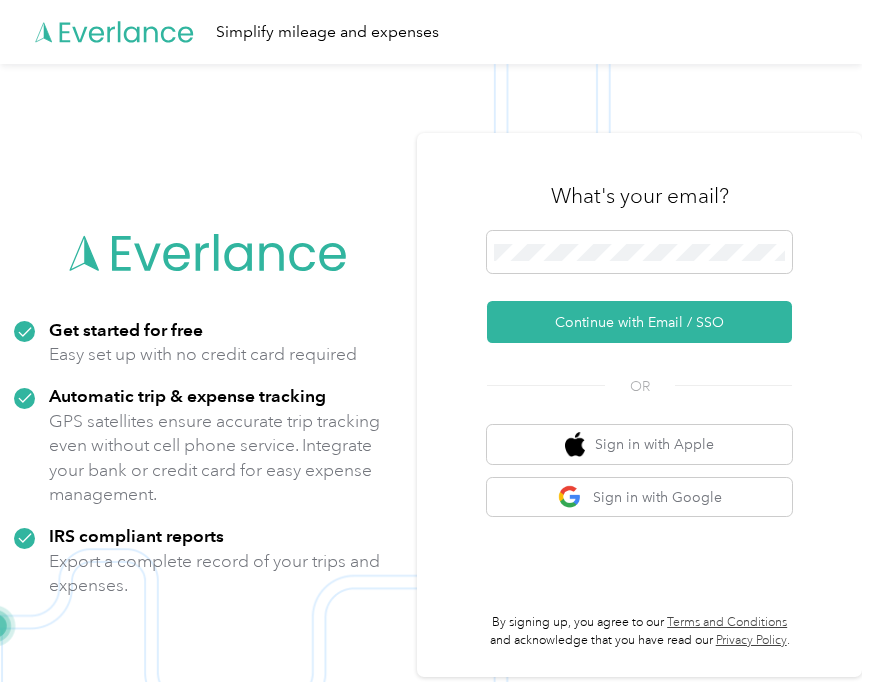 scroll, scrollTop: 0, scrollLeft: 0, axis: both 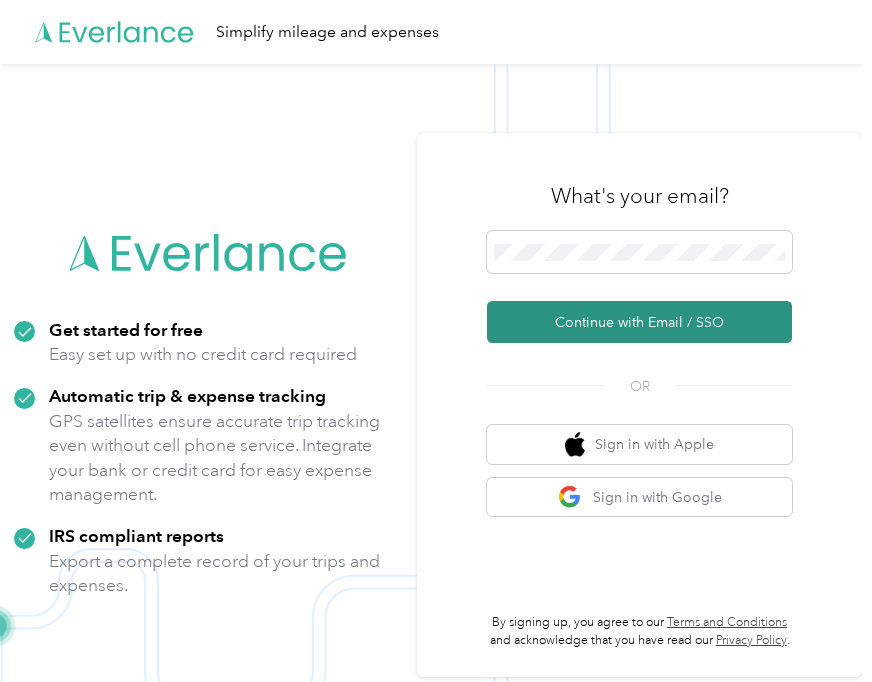 click on "Continue with Email / SSO" at bounding box center (639, 322) 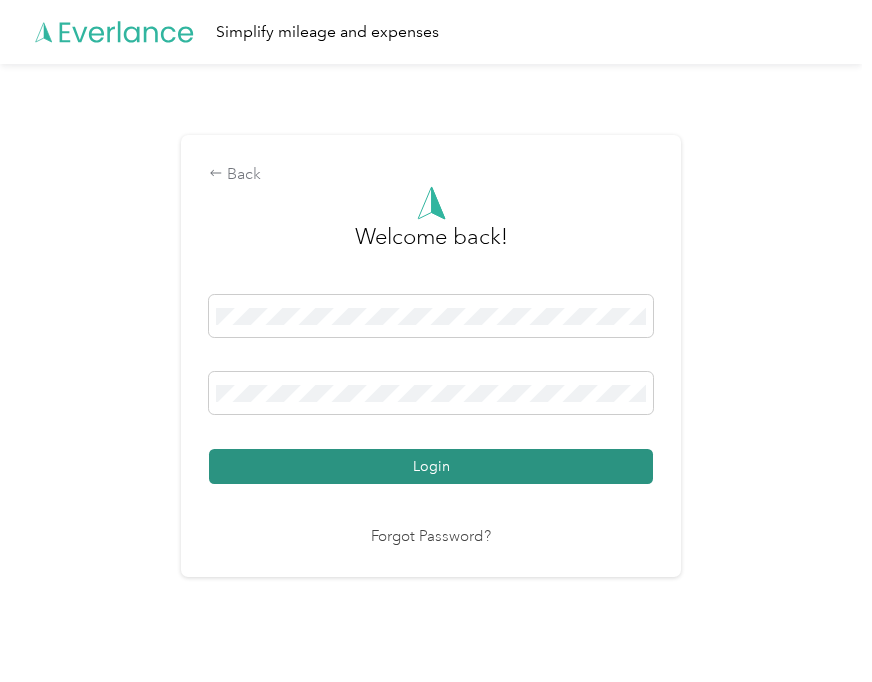 click on "Login" at bounding box center [431, 466] 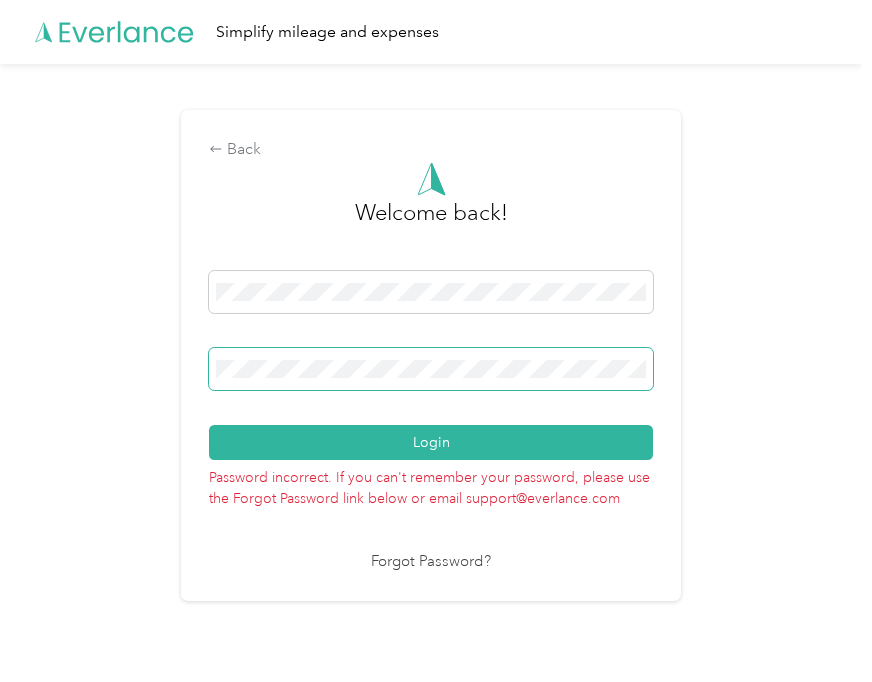 click on "Back Welcome back! Login Password incorrect. If you can't remember your password, please use the Forgot Password link below or email support@everlance.com Forgot Password?" at bounding box center [431, 364] 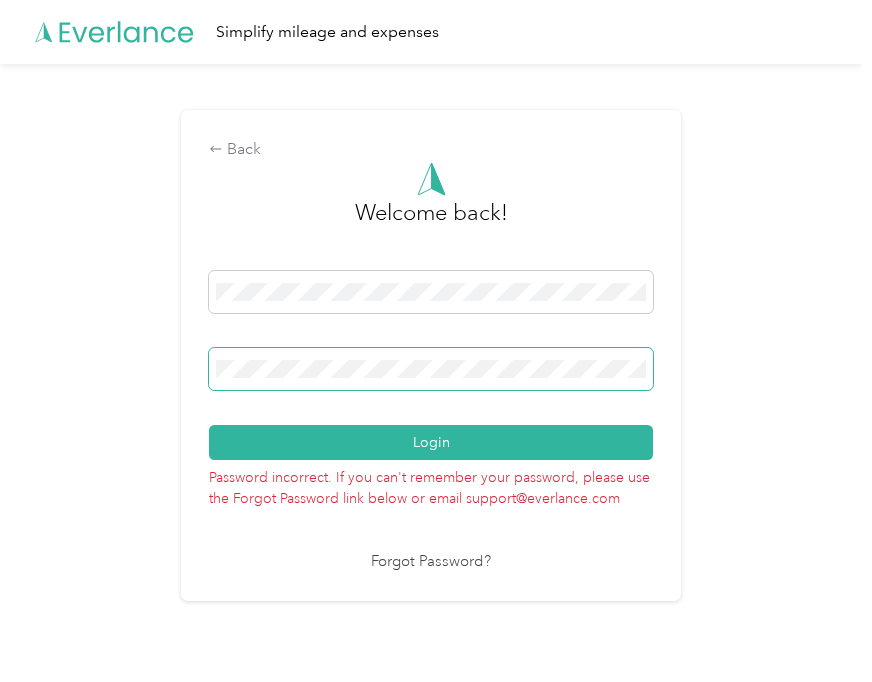 click on "Login" at bounding box center [431, 442] 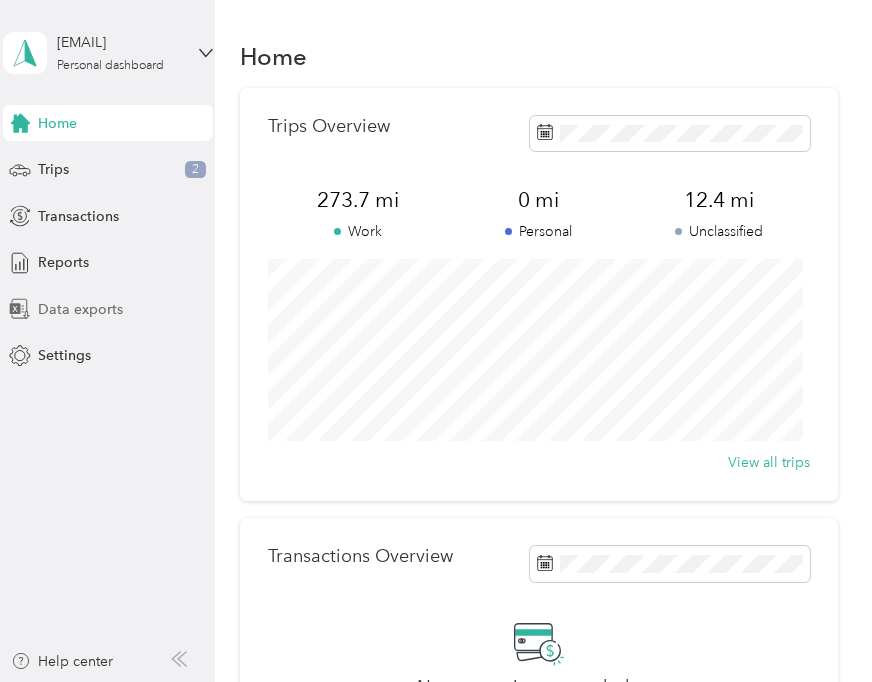 click on "Data exports" at bounding box center [80, 309] 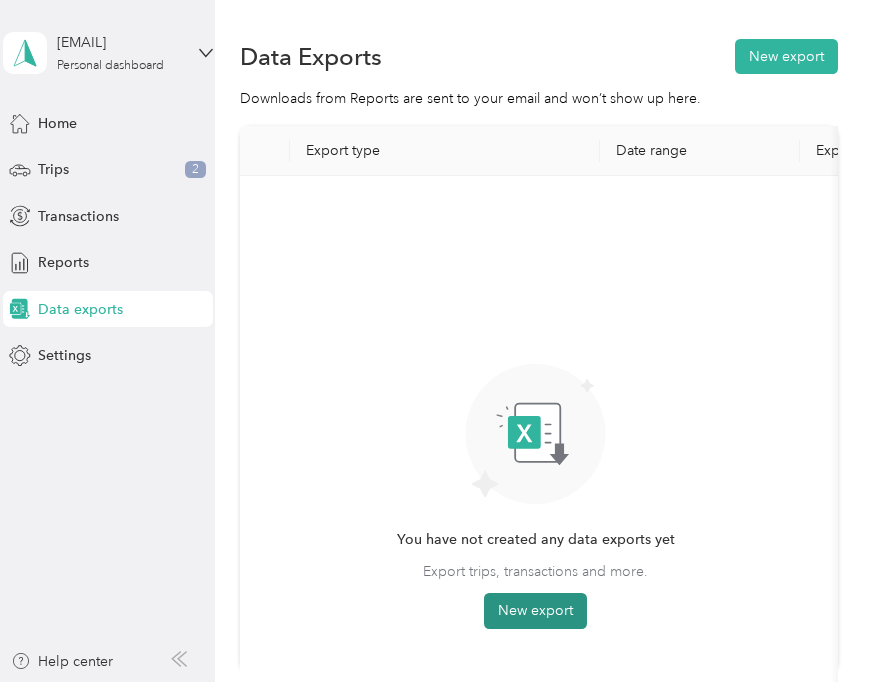 click on "New export" at bounding box center (535, 611) 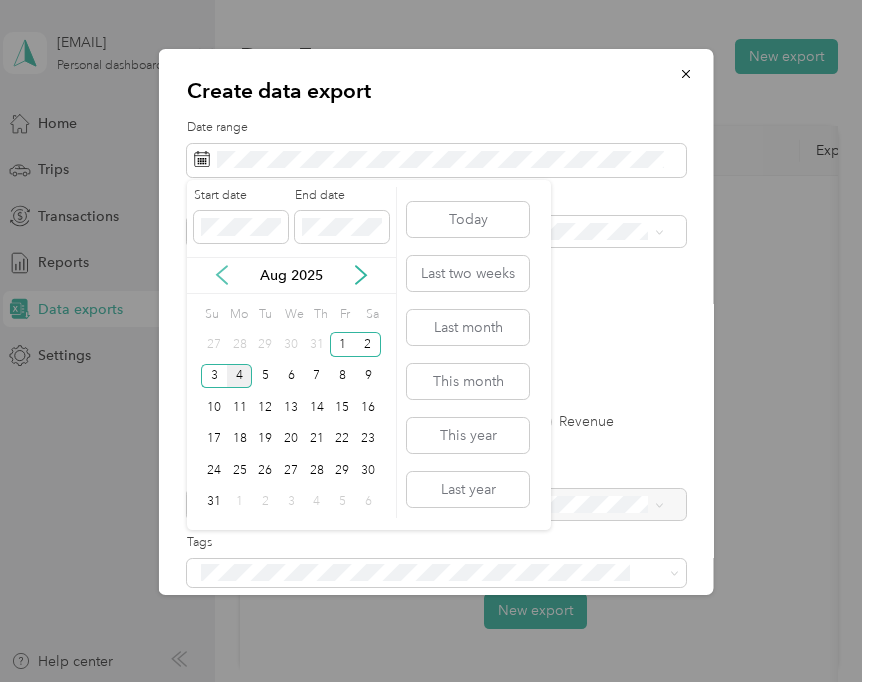 click 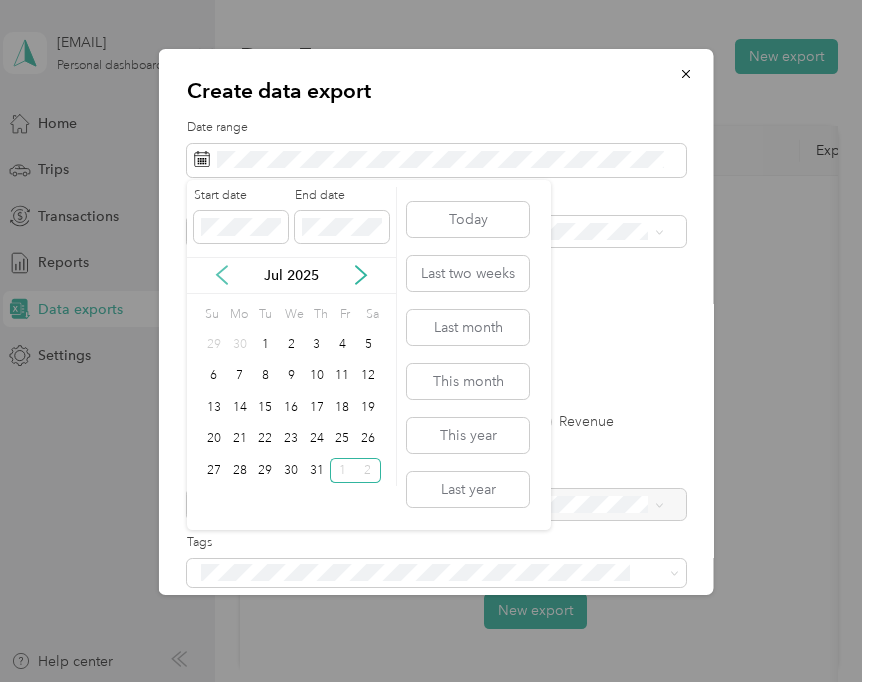 click 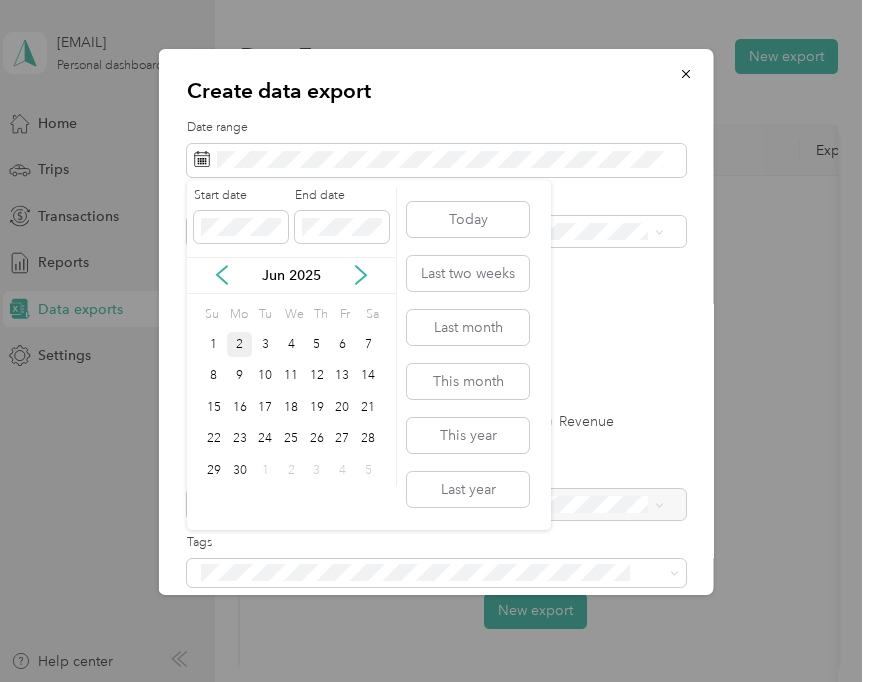 click on "2" at bounding box center (240, 344) 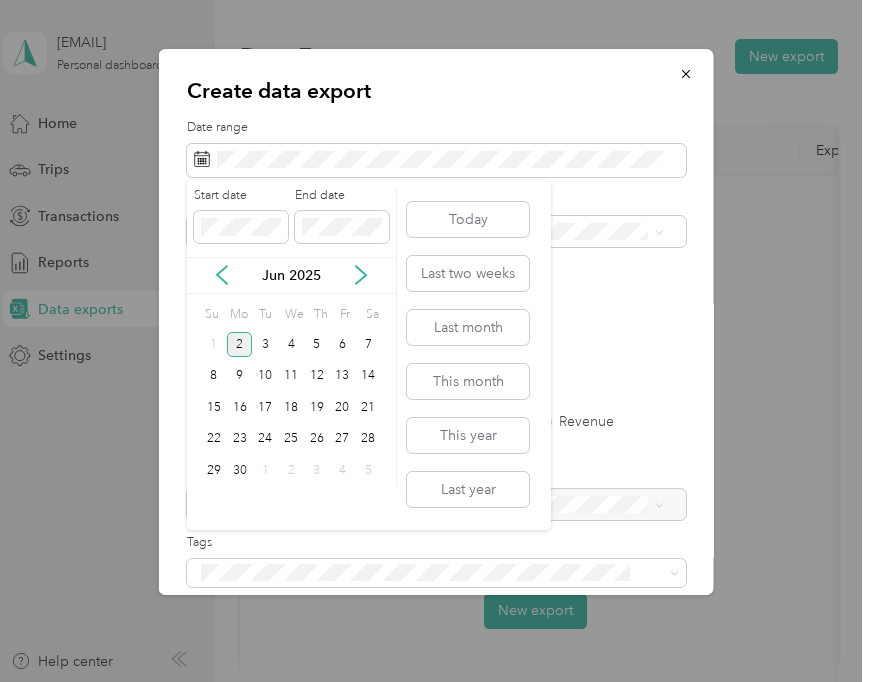 click on "2" at bounding box center (240, 344) 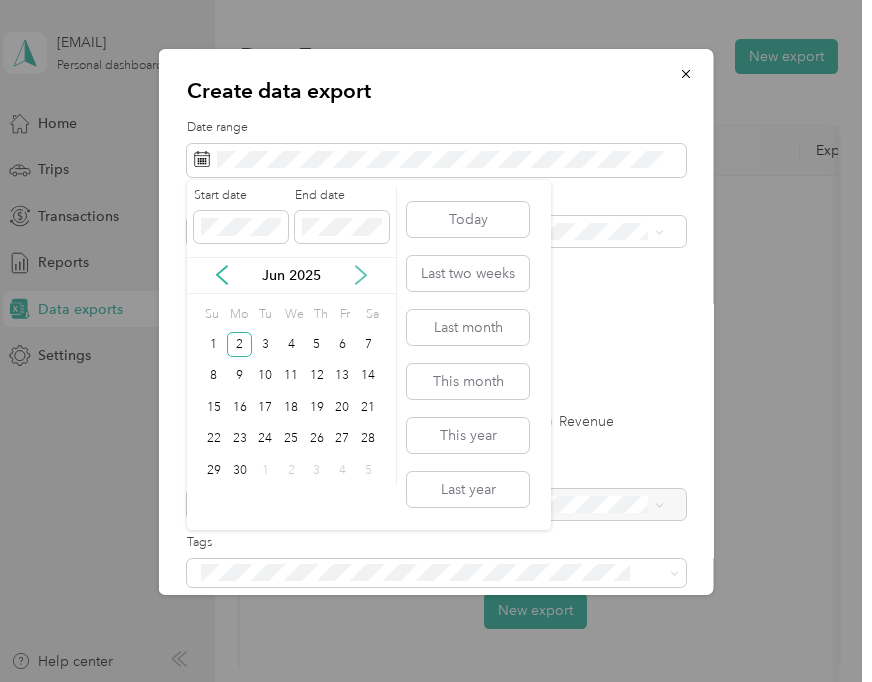 click 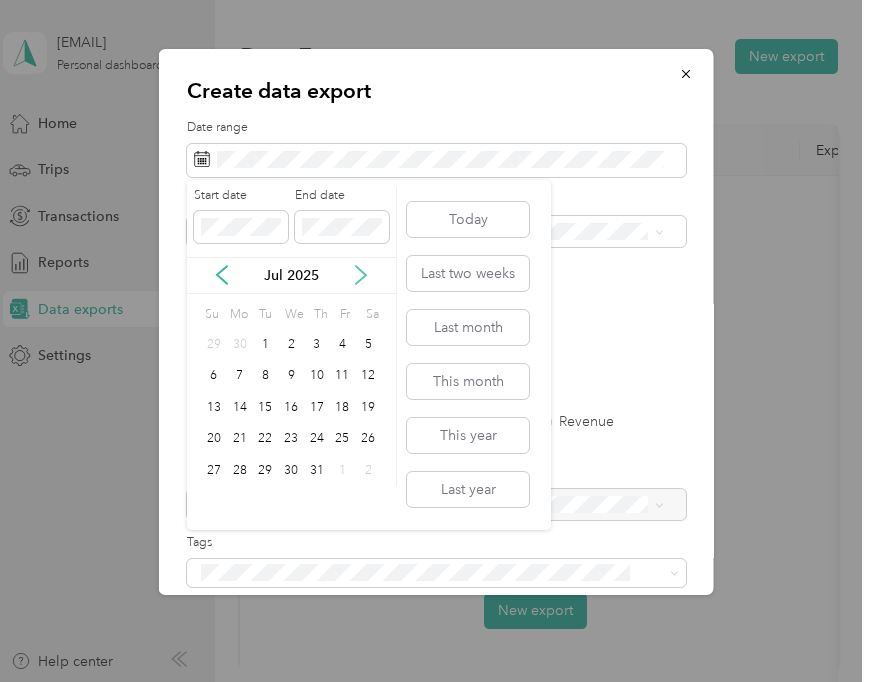 click 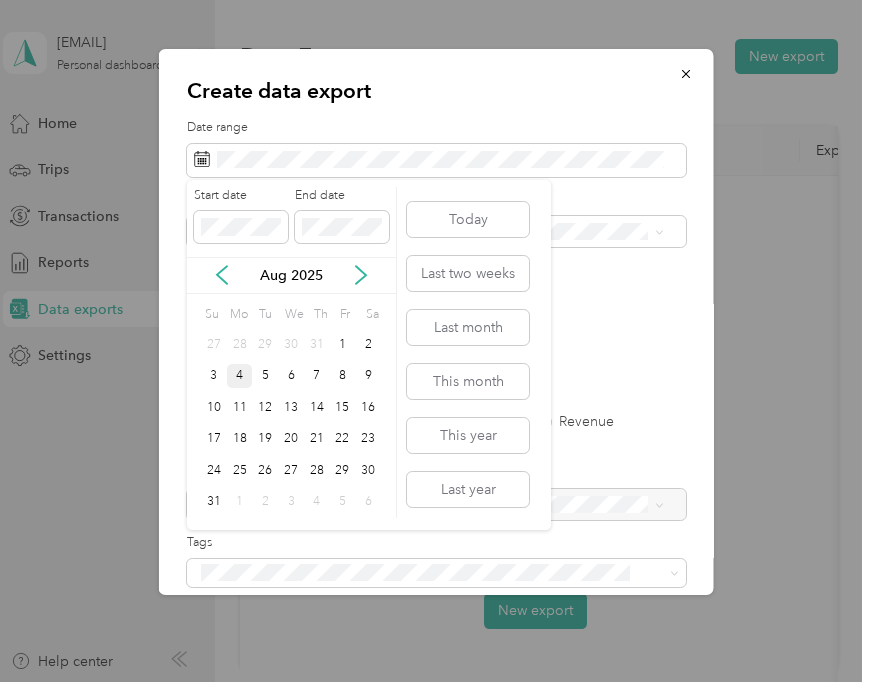 click on "4" at bounding box center (240, 376) 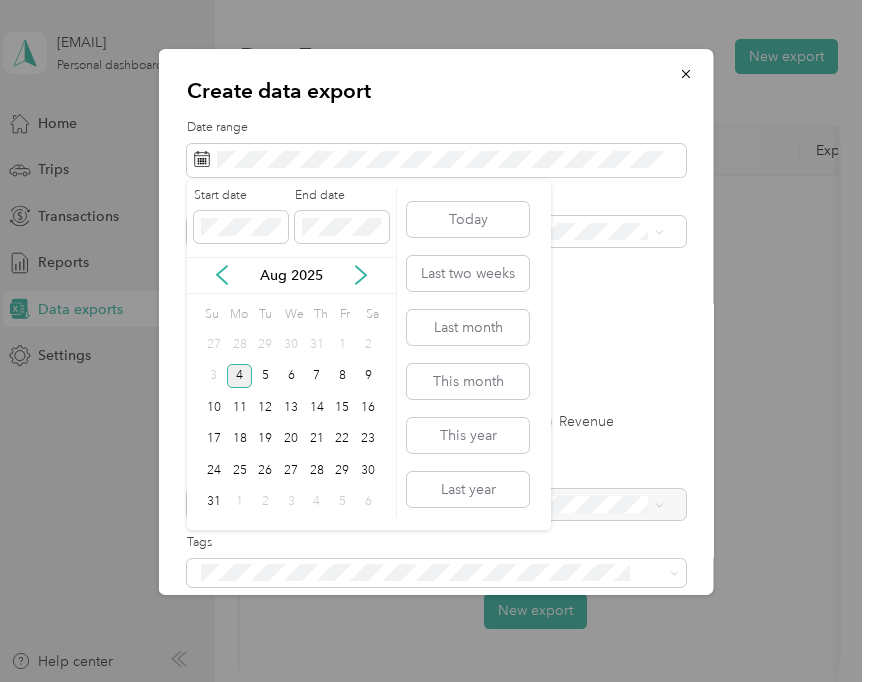 click on "Aug 2025" at bounding box center (291, 275) 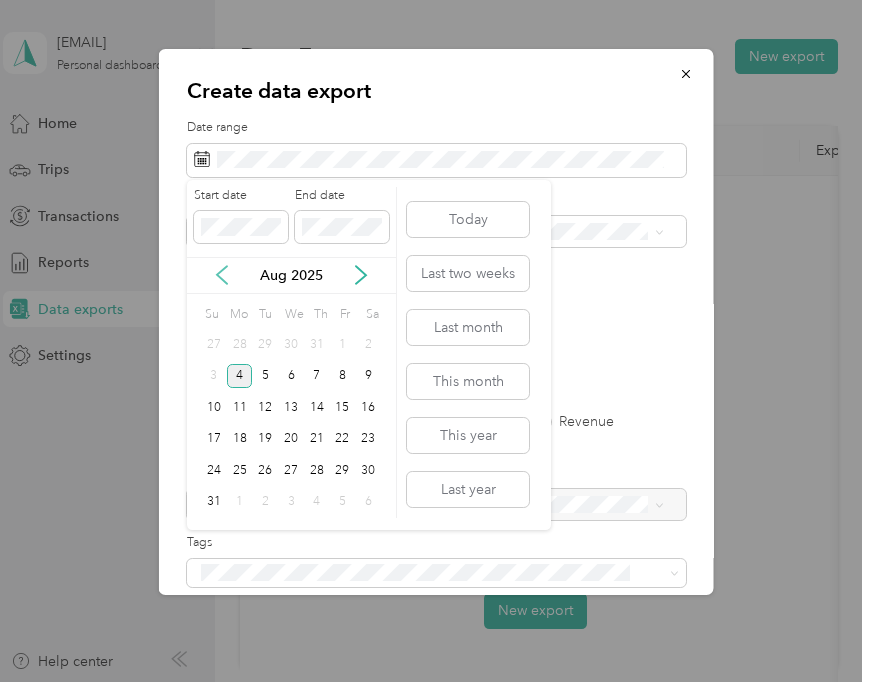 click 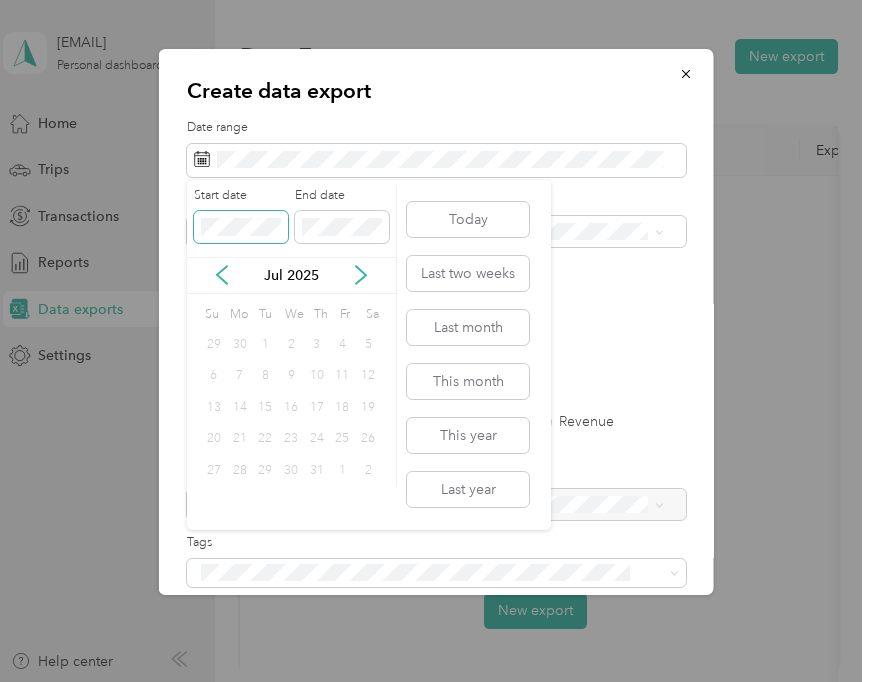 click at bounding box center [241, 227] 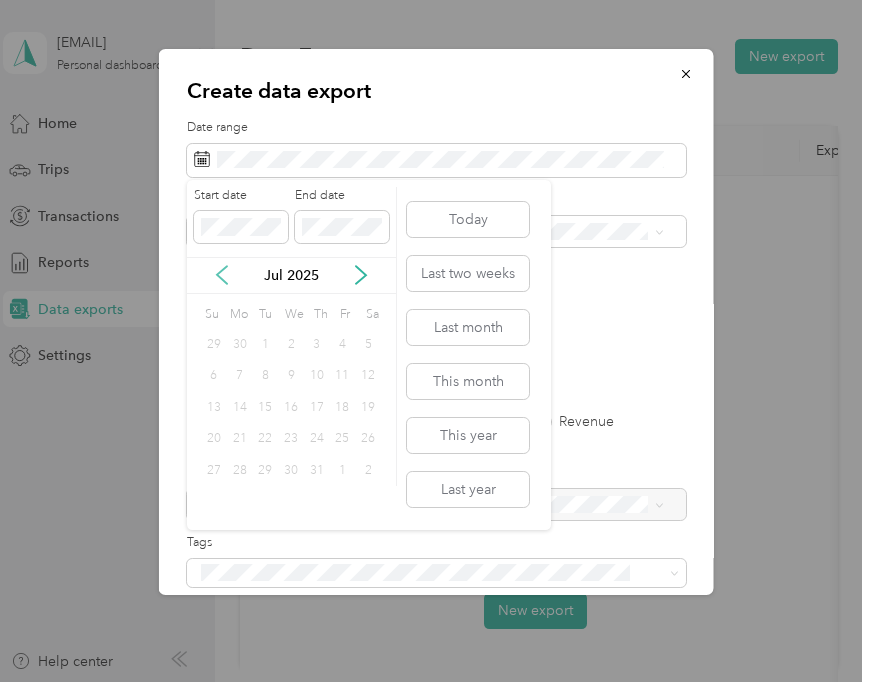 click 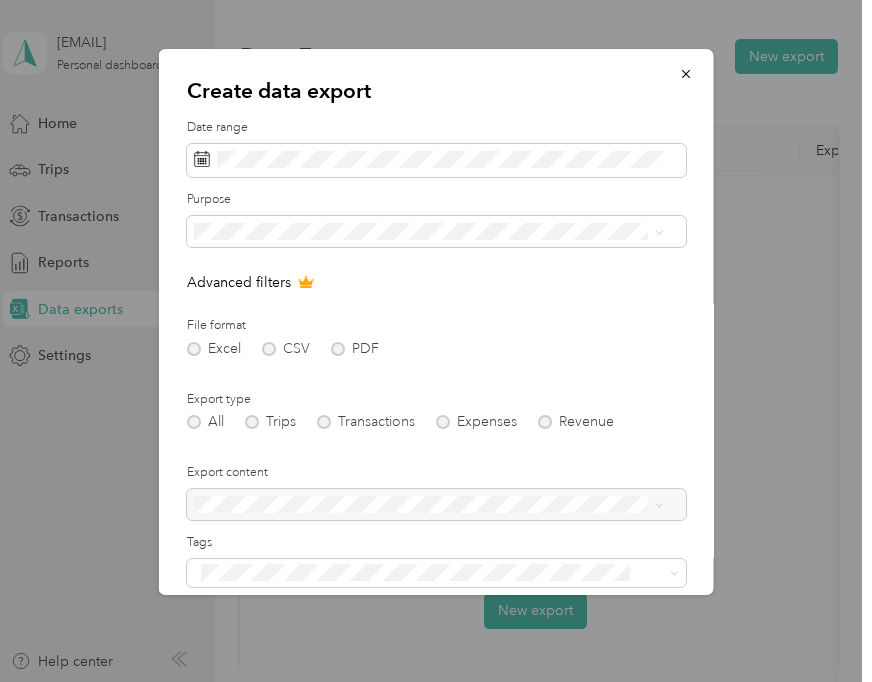 click on "Date range" at bounding box center (436, 148) 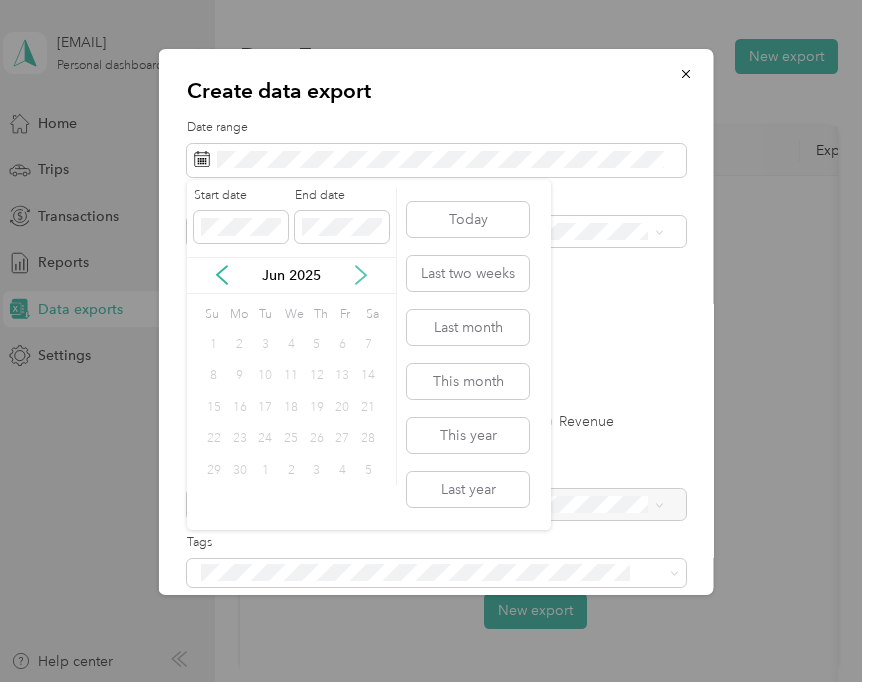click 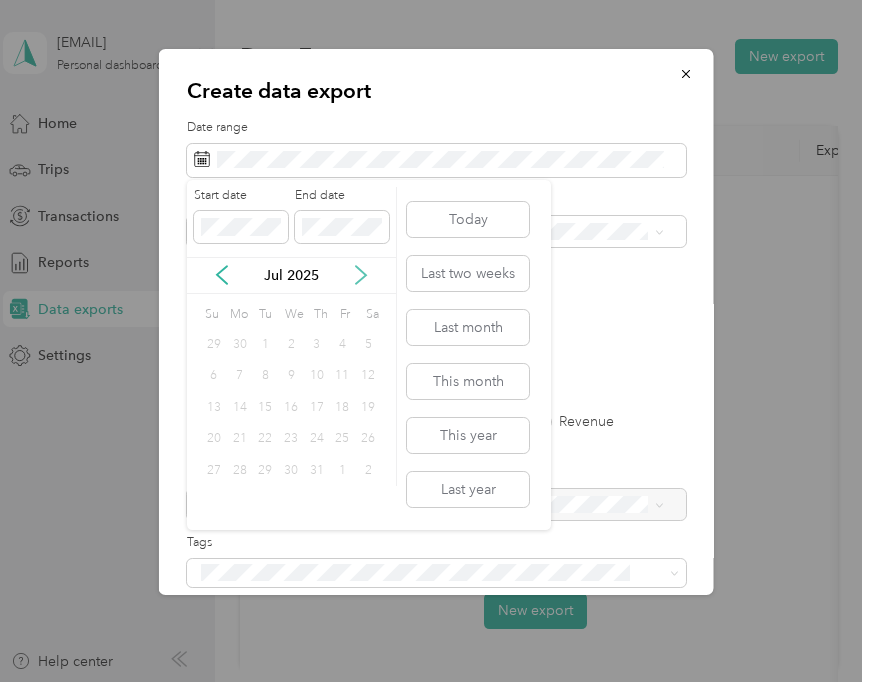 click 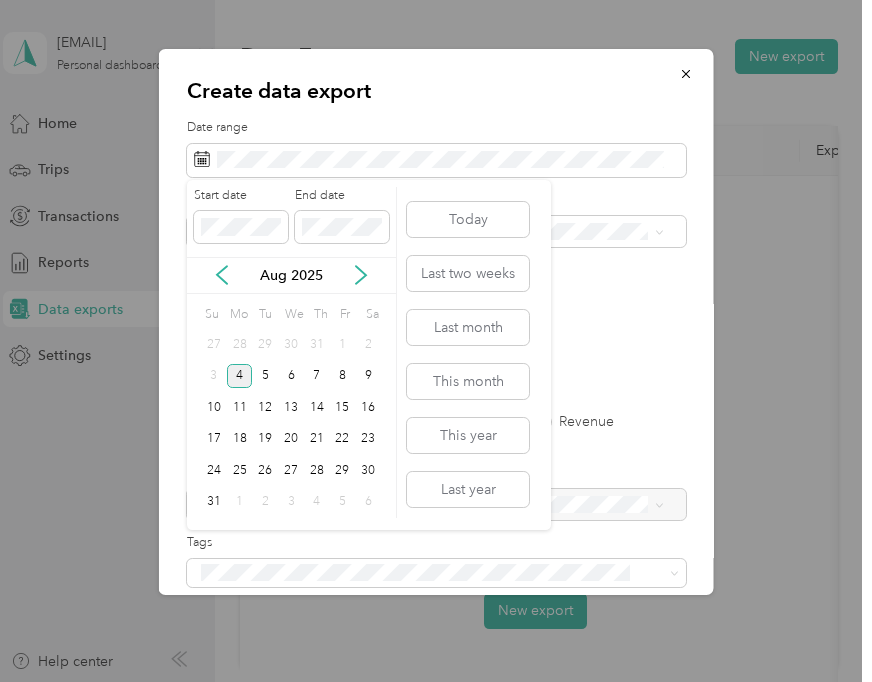 click on "4" at bounding box center (240, 376) 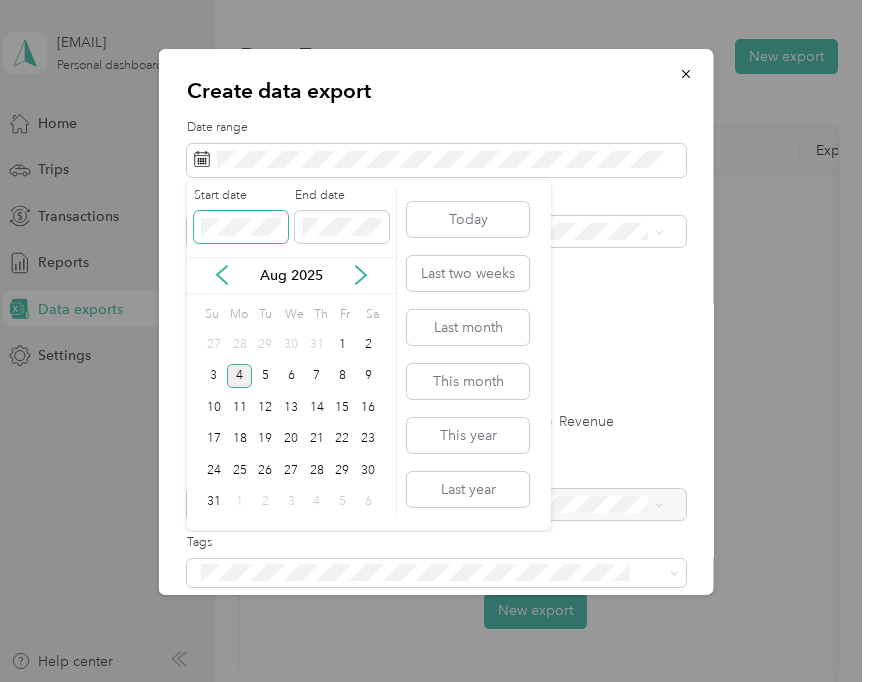click on "Create data export Date range   Purpose   Advanced filters   File format   Excel CSV PDF Export type   All Trips Transactions Expenses Revenue Export content   Tags   All tags will be exported unless you choose specific tags. Additional recipients Generate export Start date   End date   Aug 2025 Su Mo Tu We Th Fr Sa 27 28 29 30 31 1 2 3 4 5 6 7 8 9 10 11 12 13 14 15 16 17 18 19 20 21 22 23 24 25 26 27 28 29 30 31 1 2 3 4 5 6 Today Last two weeks Last month This month This year Last year" at bounding box center (431, 682) 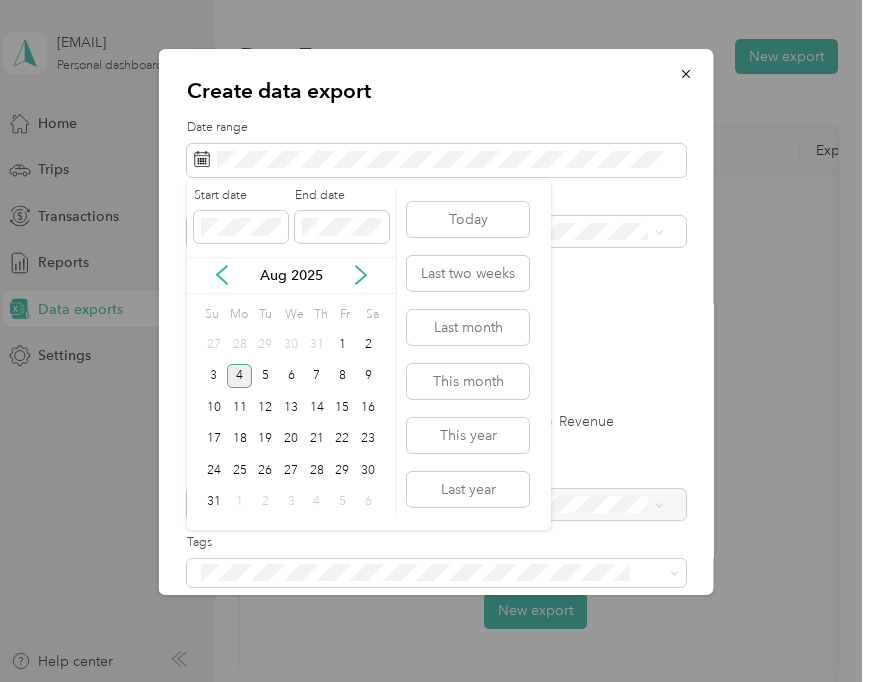 click on "End date" at bounding box center [342, 196] 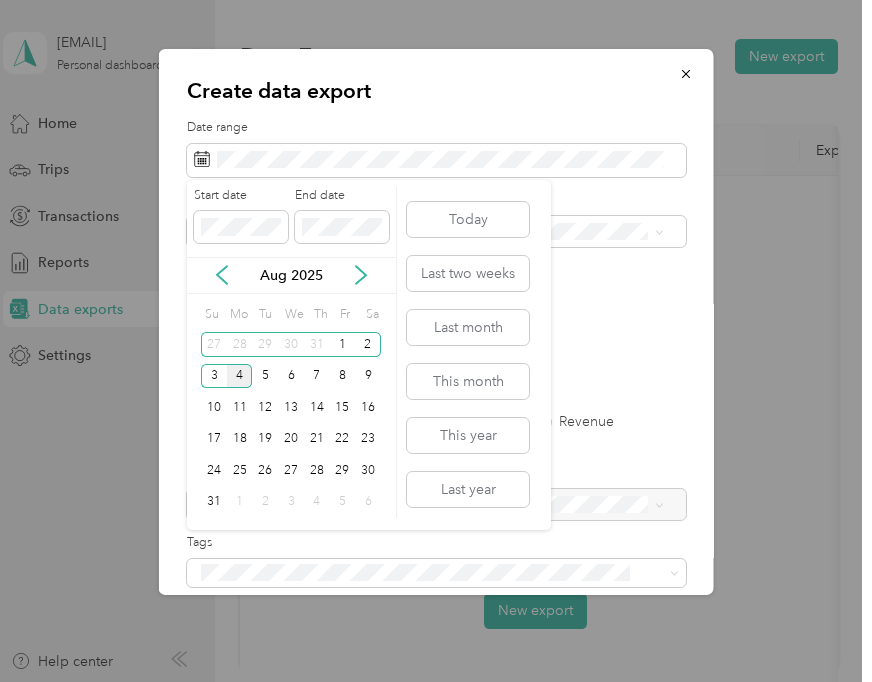 click on "4" at bounding box center (240, 376) 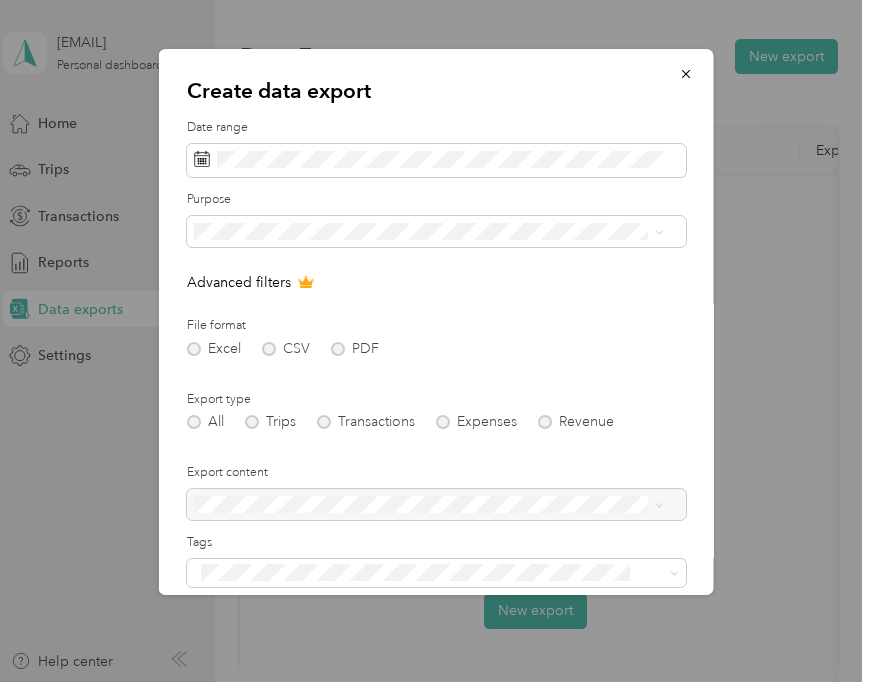 click on "Date range" at bounding box center (436, 128) 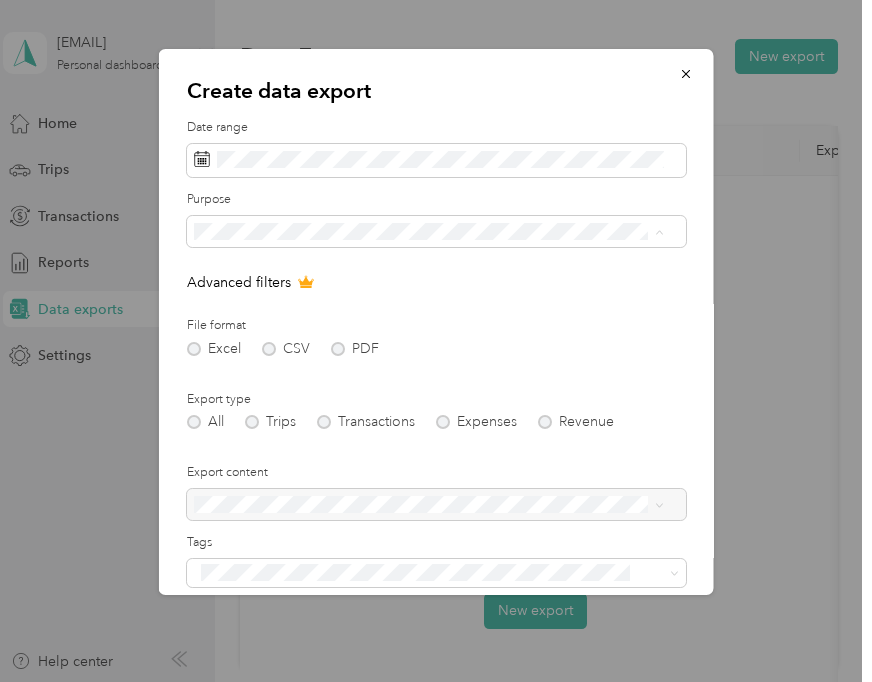 click on "Care Lync" at bounding box center [429, 302] 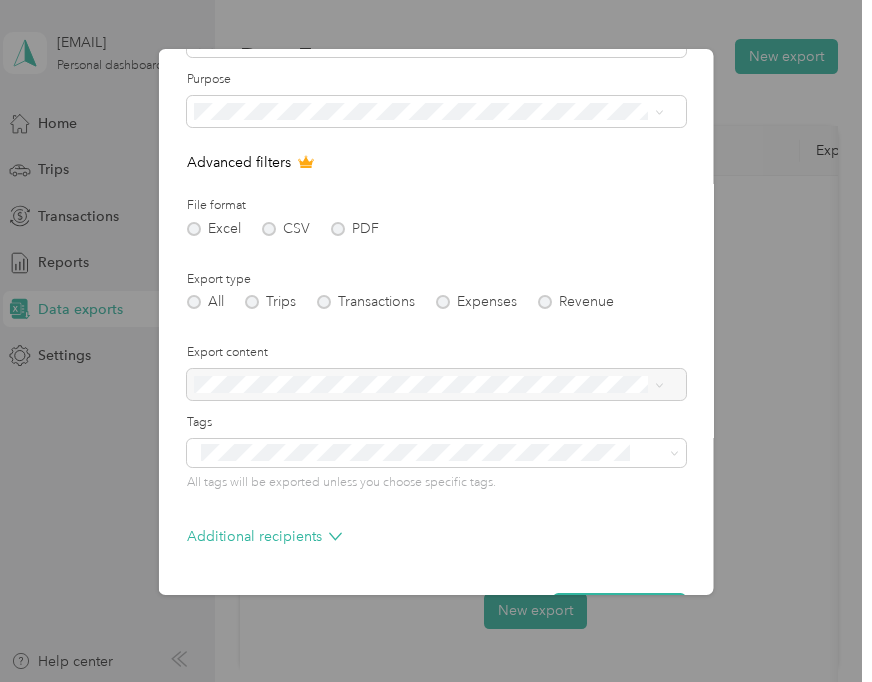 scroll, scrollTop: 181, scrollLeft: 0, axis: vertical 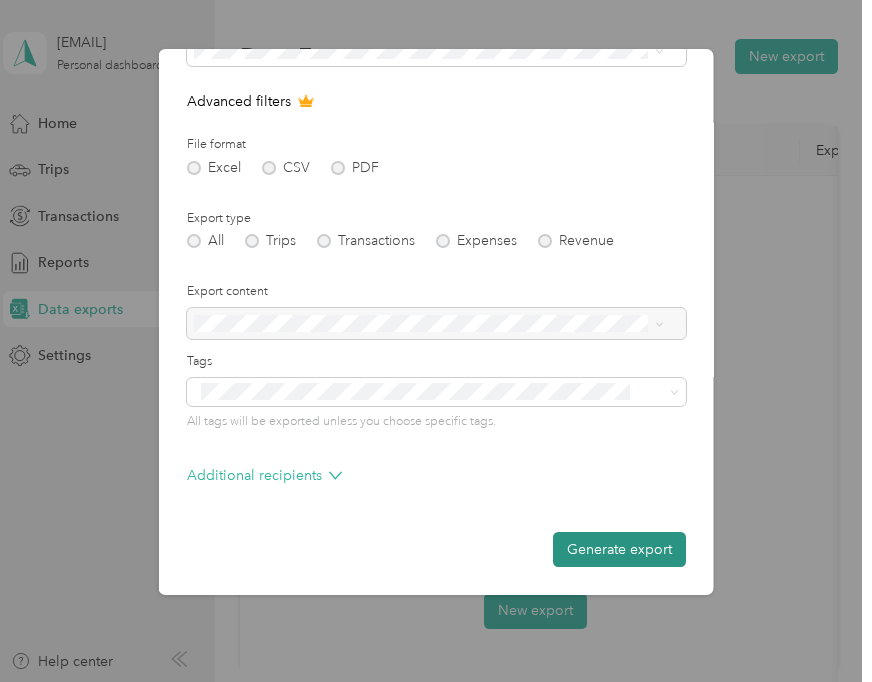 click on "Generate export" at bounding box center [619, 549] 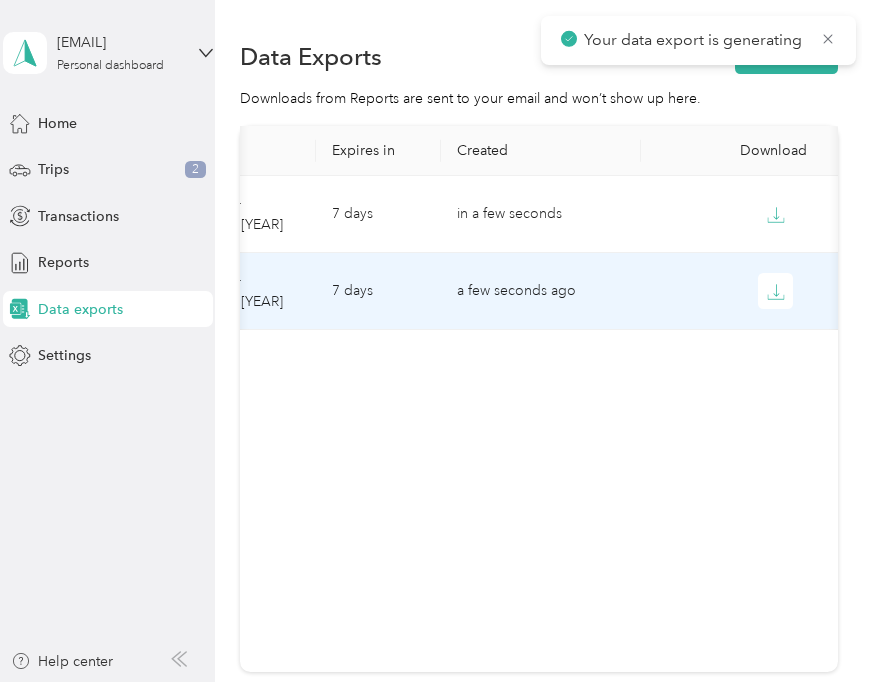 scroll, scrollTop: 0, scrollLeft: 492, axis: horizontal 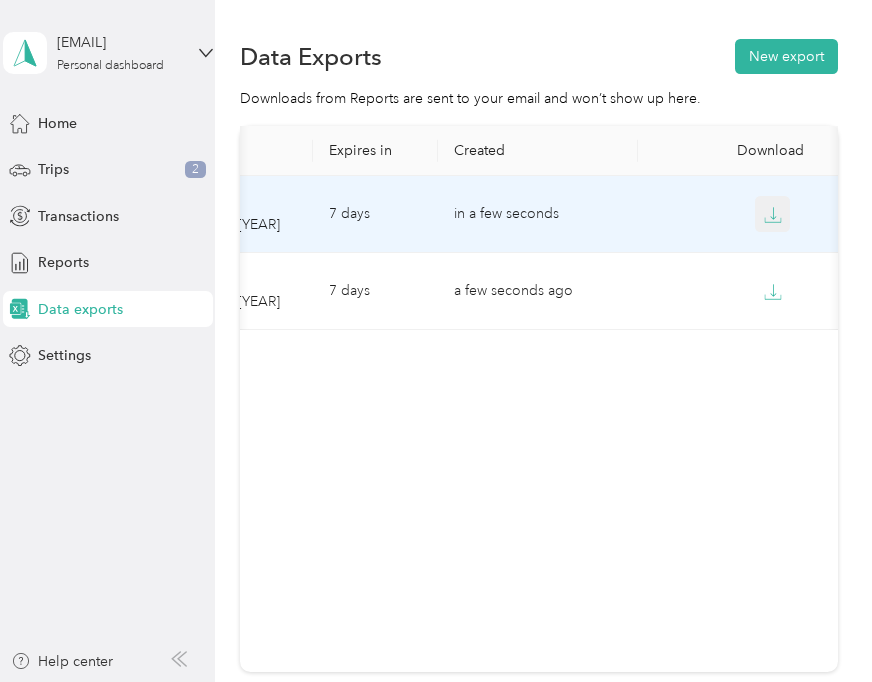 click 